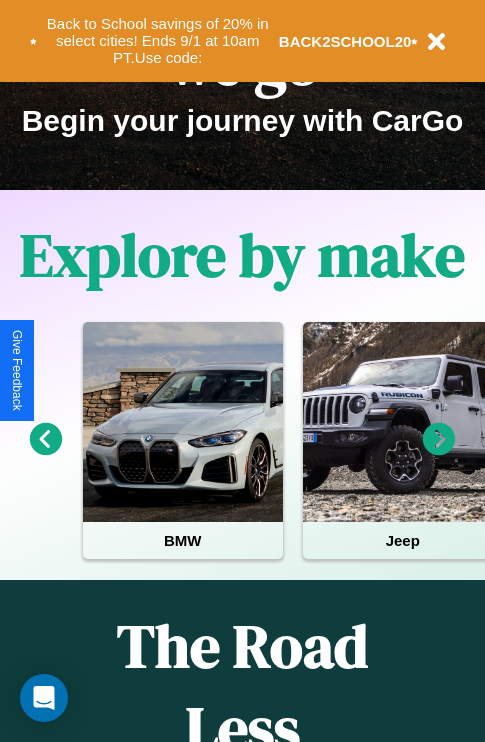 scroll, scrollTop: 308, scrollLeft: 0, axis: vertical 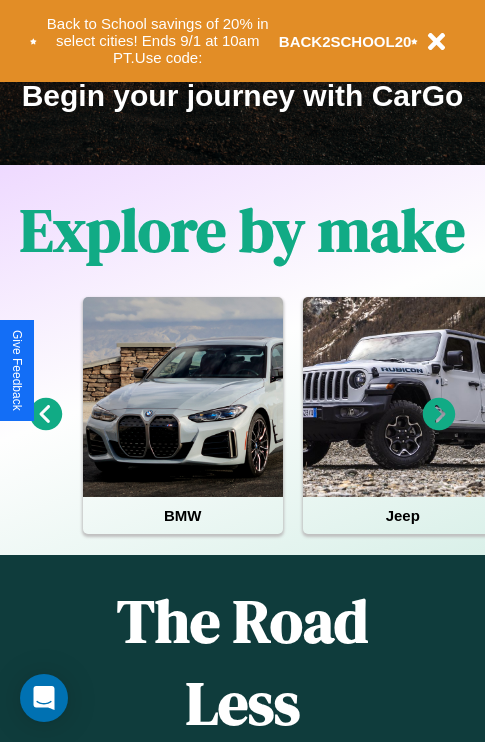 click 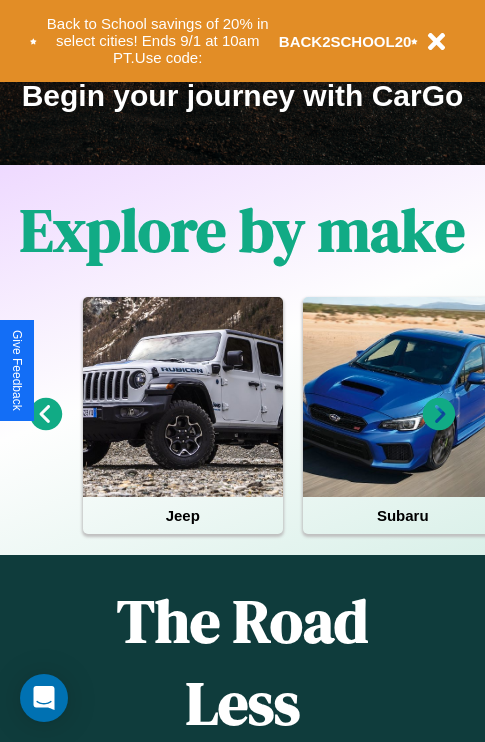 click 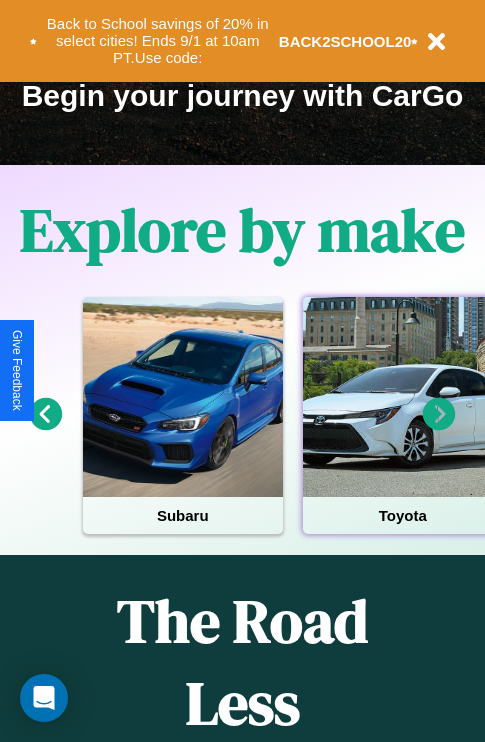 click at bounding box center (403, 397) 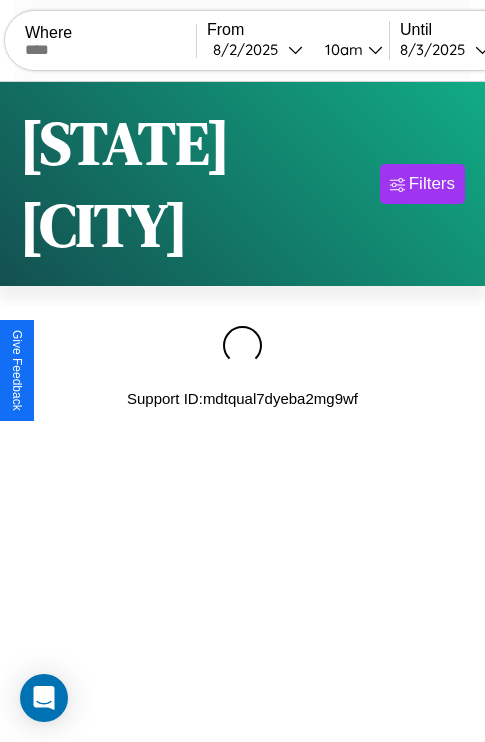scroll, scrollTop: 0, scrollLeft: 0, axis: both 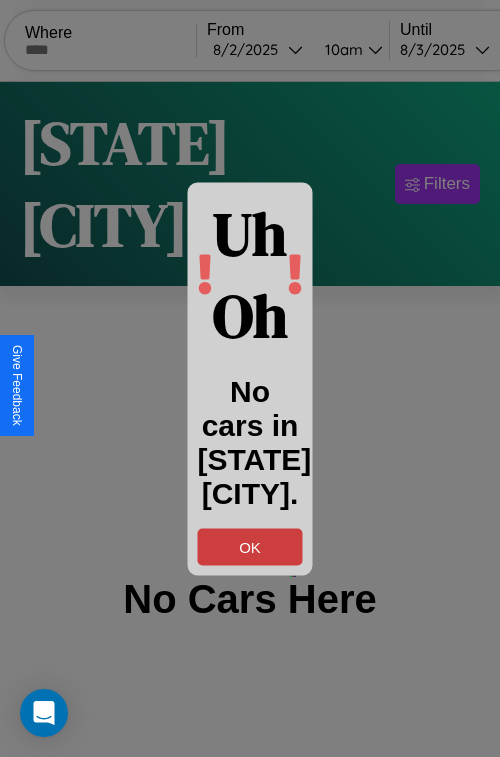 click on "OK" at bounding box center (250, 546) 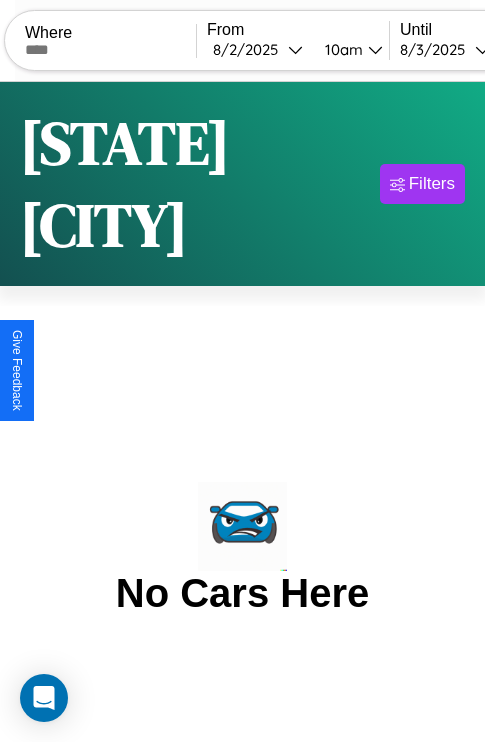 click at bounding box center [110, 50] 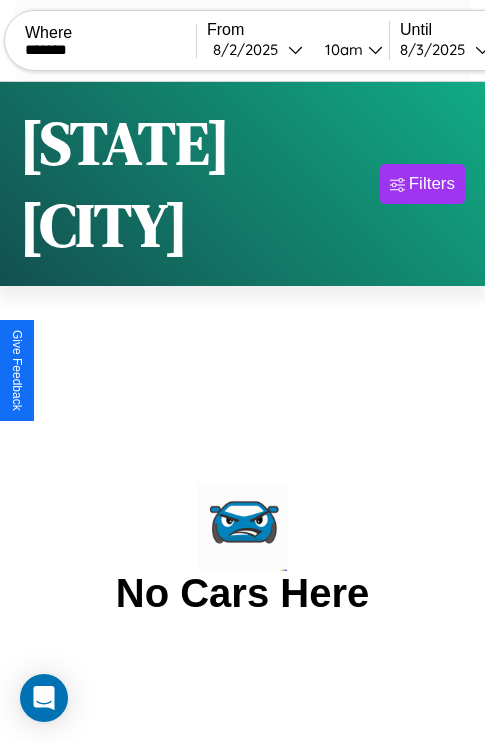 type on "*******" 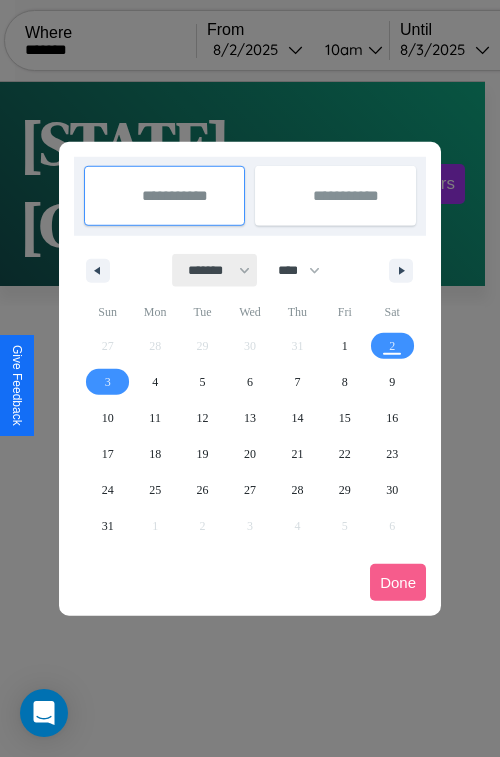 click on "******* ******** ***** ***** *** **** **** ****** ********* ******* ******** ********" at bounding box center [215, 270] 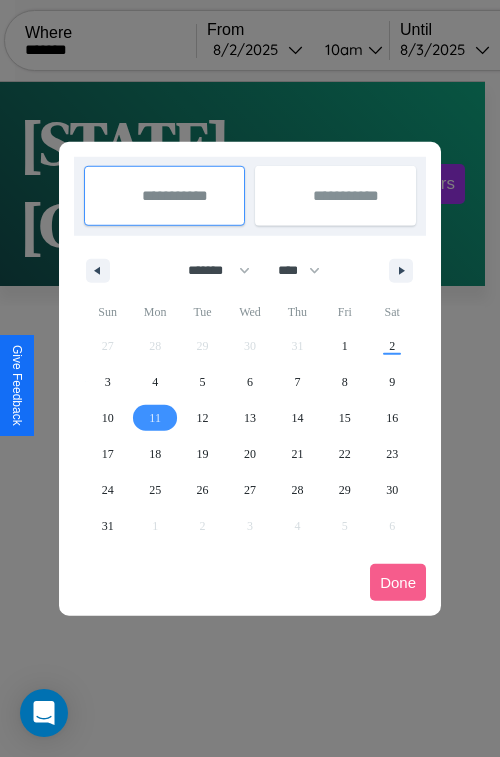 click on "11" at bounding box center [155, 418] 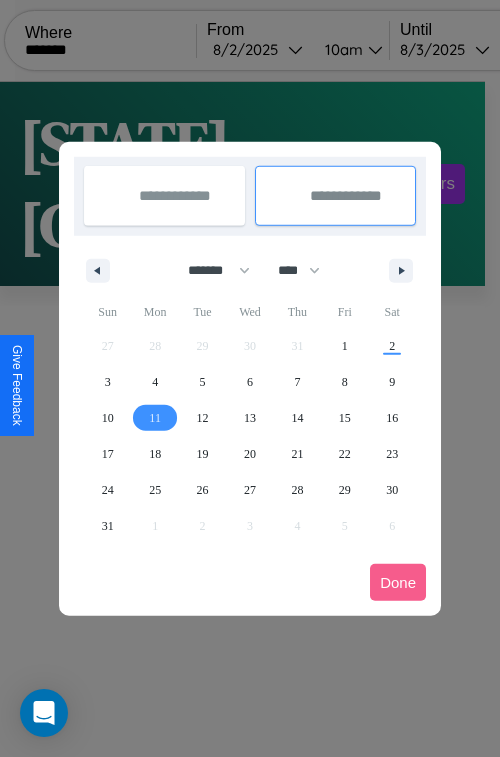 type on "**********" 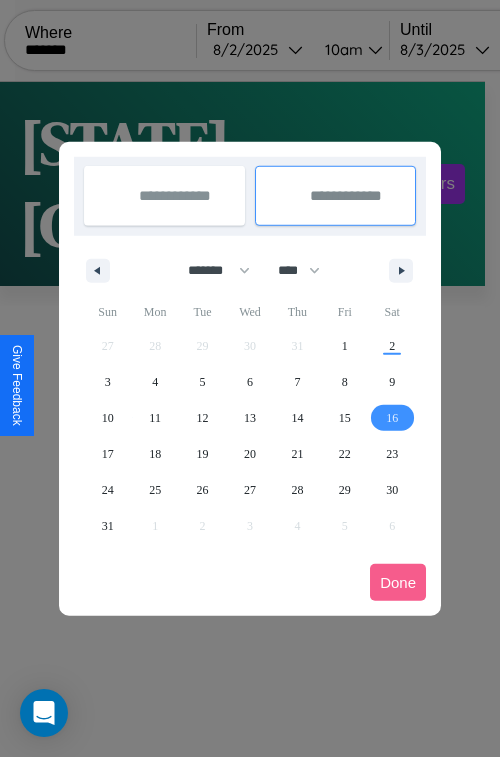 click on "16" at bounding box center (392, 418) 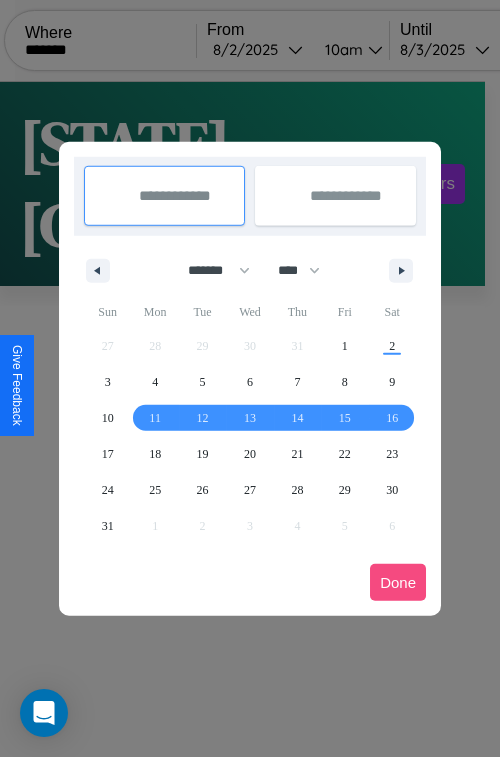 click on "Done" at bounding box center [398, 582] 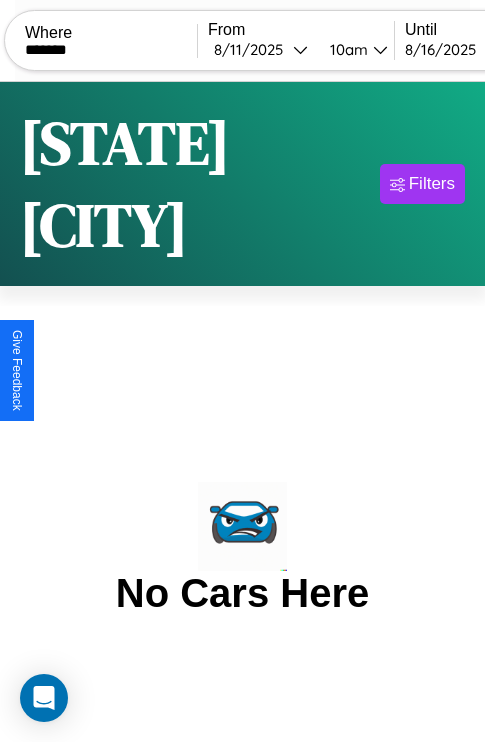 click on "10am" at bounding box center (346, 49) 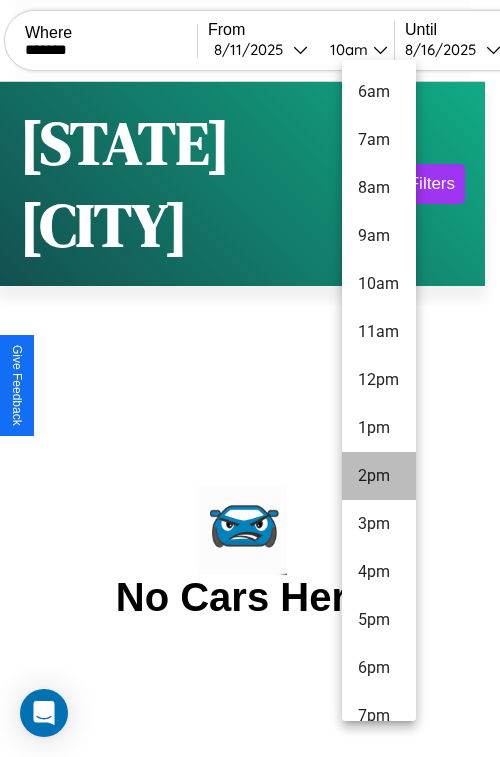 click on "2pm" at bounding box center [379, 476] 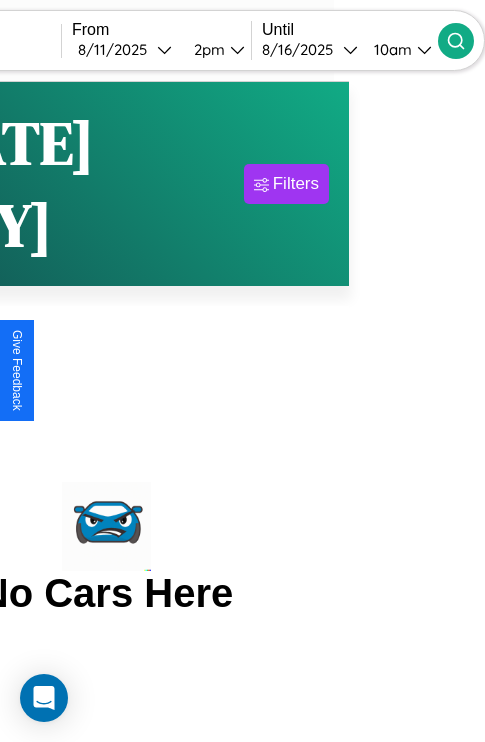 click 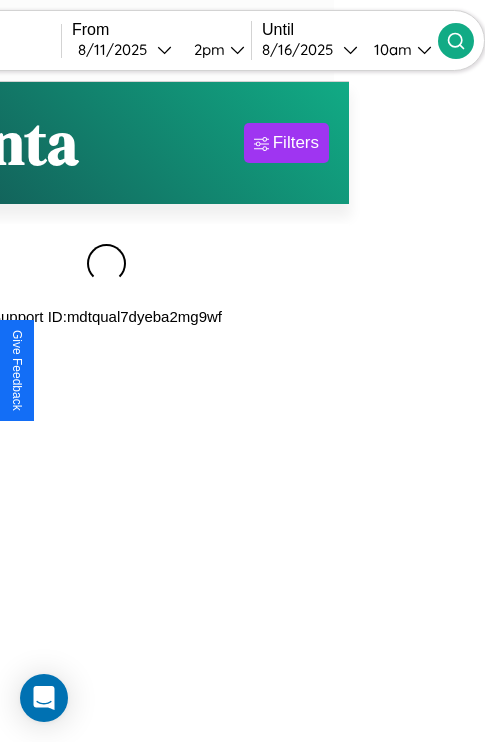 scroll, scrollTop: 0, scrollLeft: 172, axis: horizontal 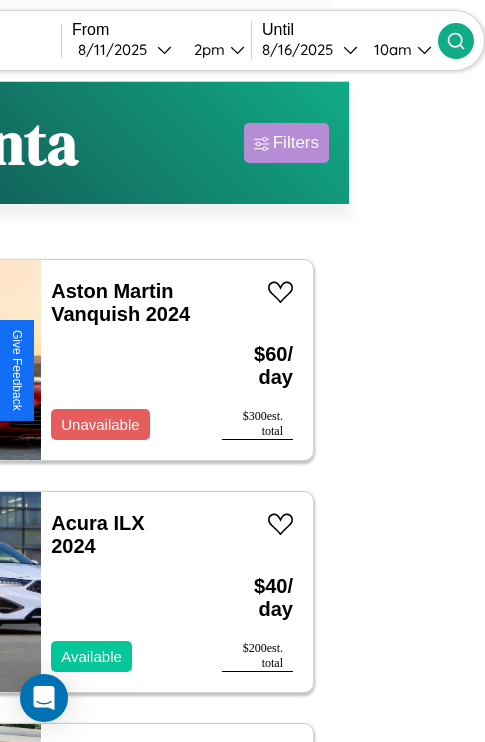 click on "Filters" at bounding box center [296, 143] 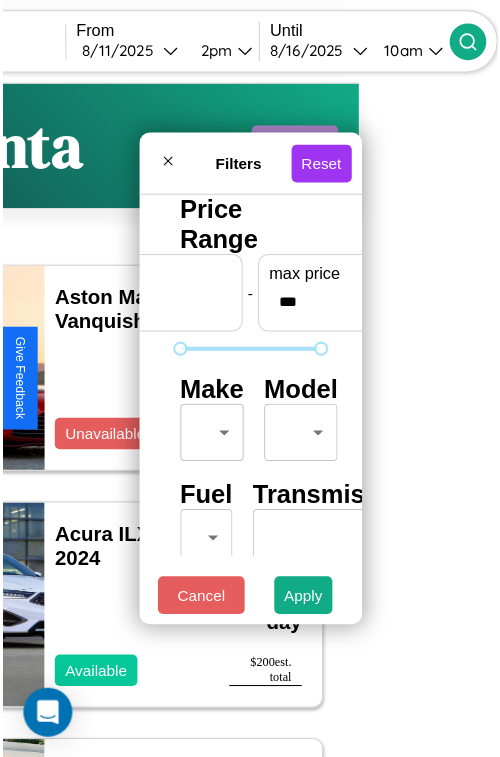 scroll, scrollTop: 59, scrollLeft: 0, axis: vertical 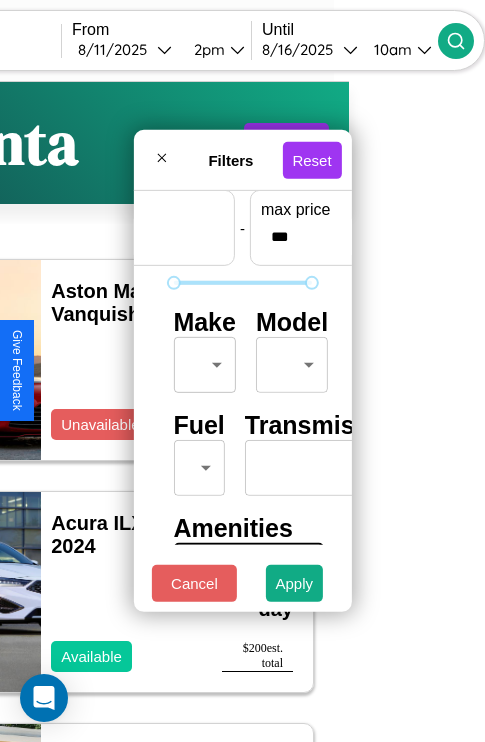 click on "CarGo Where ******* From [MONTH] / [DAY] / [YEAR] [TIME] Until [MONTH] / [DAY] / [YEAR] [TIME] Become a Host Login Sign Up [CITY] Filters 24  cars in this area These cars can be picked up in this city. Aston Martin   Vanquish   2024 Unavailable $ 60  / day $ 300  est. total Acura   ILX   2024 Available $ 40  / day $ 200  est. total Lincoln   Corsair   2023 Available $ 190  / day $ 950  est. total Lamborghini   147   2017 Available $ 160  / day $ 800  est. total Infiniti   I30   2022 Available $ 50  / day $ 250  est. total BMW   320i   2021 Available $ 170  / day $ 850  est. total Jaguar   X-Type   2016 Available $ 110  / day $ 550  est. total Dodge   Shelby Charger   2021 Available $ 200  / day $ 1000  est. total Alfa Romeo   Tonale   2019 Available $ 140  / day $ 700  est. total Mercedes   R-Class   2022 Unavailable $ 90  / day $ 450  est. total BMW   325i   2021 Available $ 50  / day $ 250  est. total Ford   Mustang   2024 Unavailable $ 90  / day $ 450  est. total Aston Martin   V8 Vantage   2021 Available $ 190  / day $ 950   L1319" at bounding box center (106, 412) 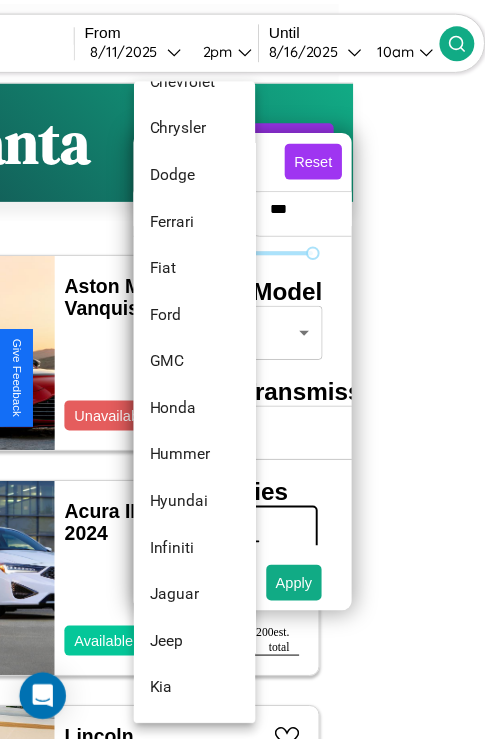 scroll, scrollTop: 470, scrollLeft: 0, axis: vertical 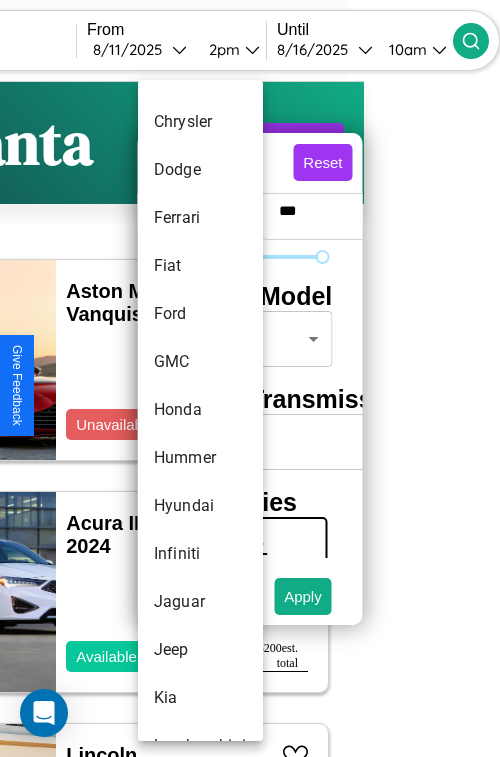 click on "Honda" at bounding box center [200, 410] 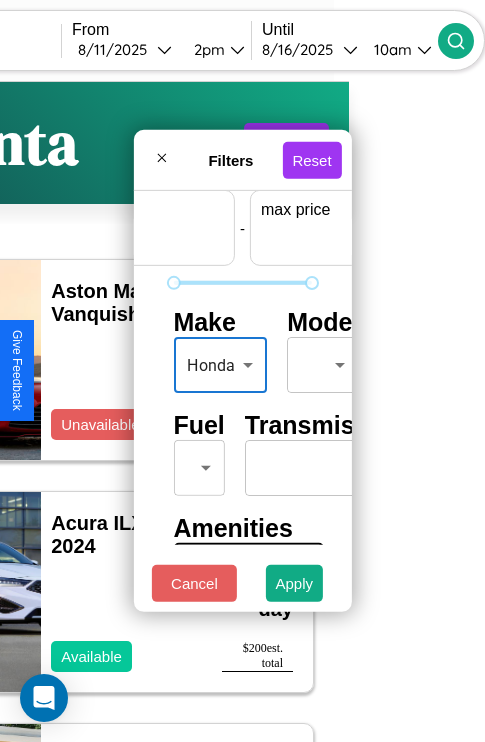 scroll, scrollTop: 59, scrollLeft: 124, axis: both 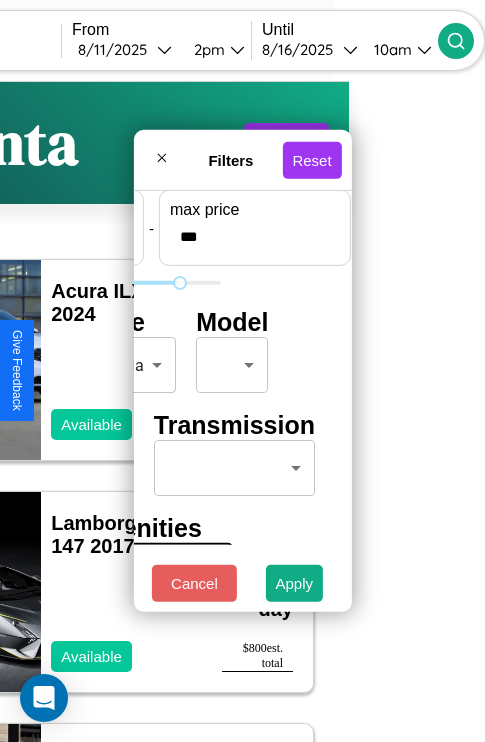 type on "***" 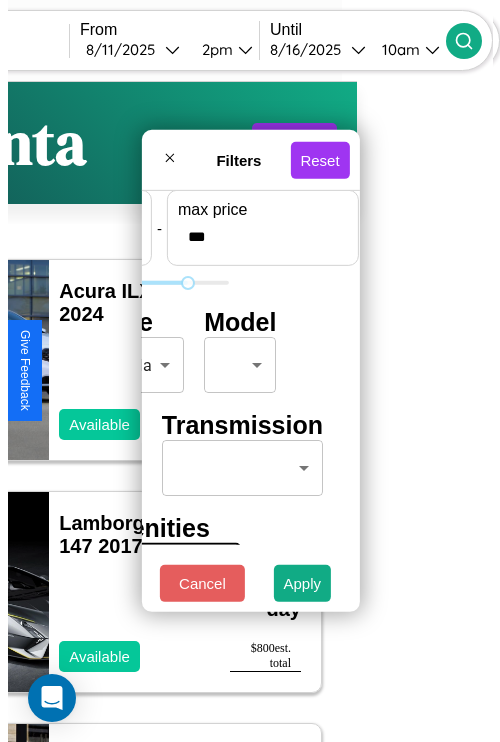 scroll, scrollTop: 59, scrollLeft: 0, axis: vertical 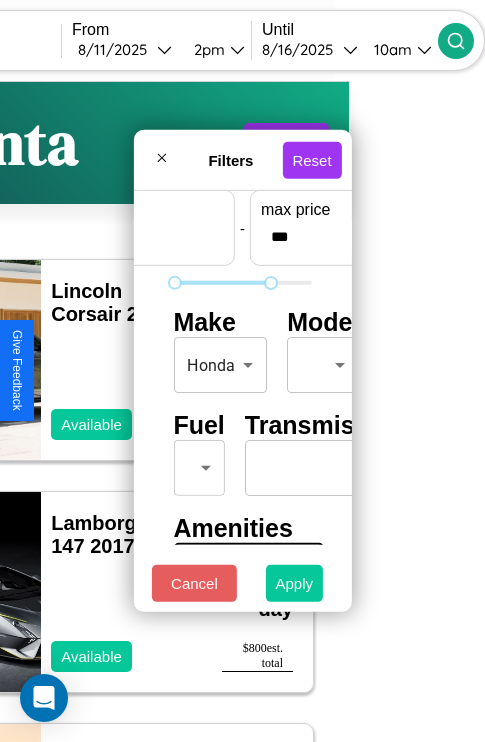 type on "*" 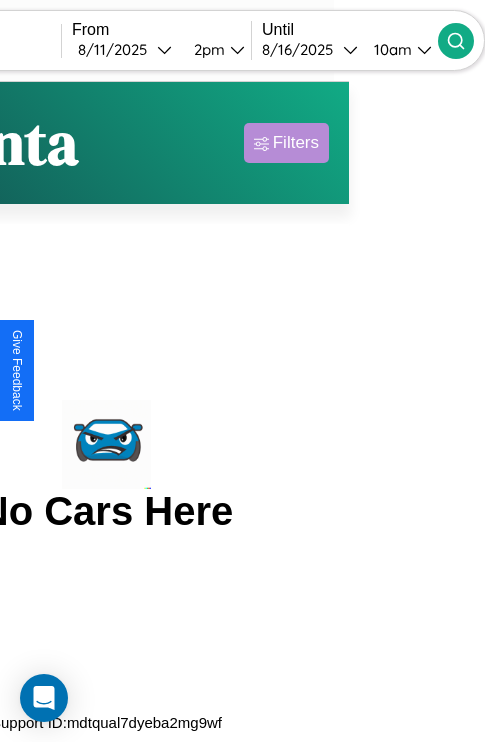 click on "Filters" at bounding box center [296, 143] 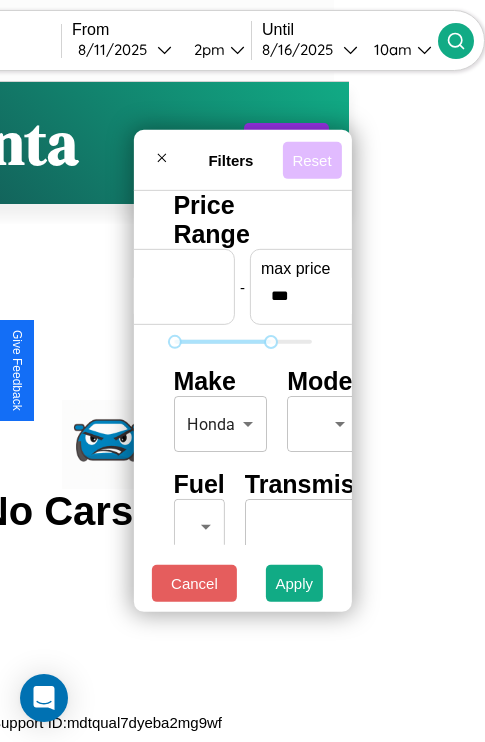 click on "Reset" at bounding box center [311, 159] 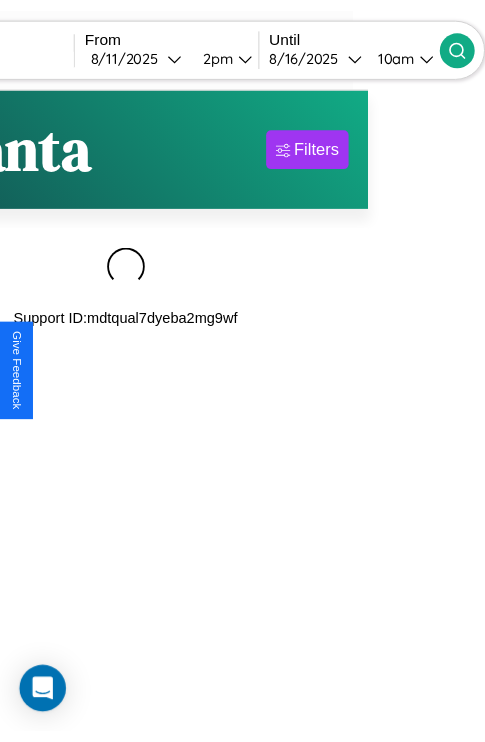 scroll, scrollTop: 0, scrollLeft: 25, axis: horizontal 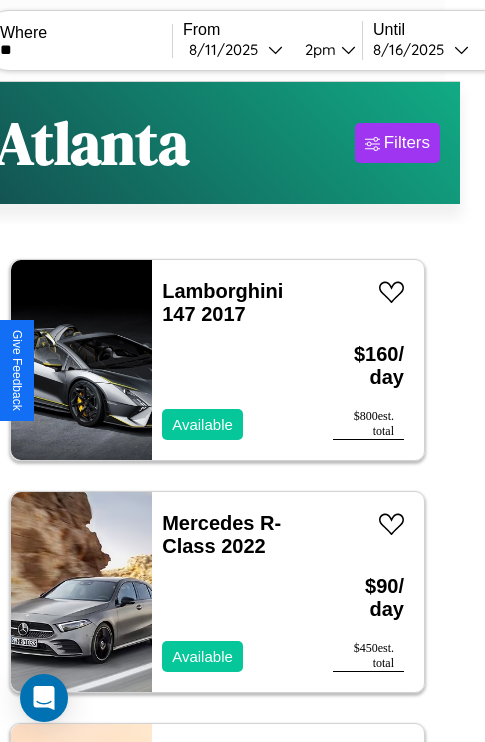 type on "*" 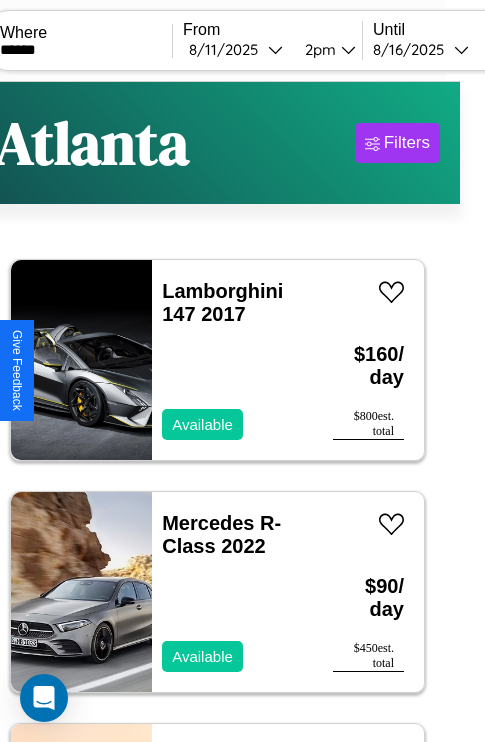 type on "*******" 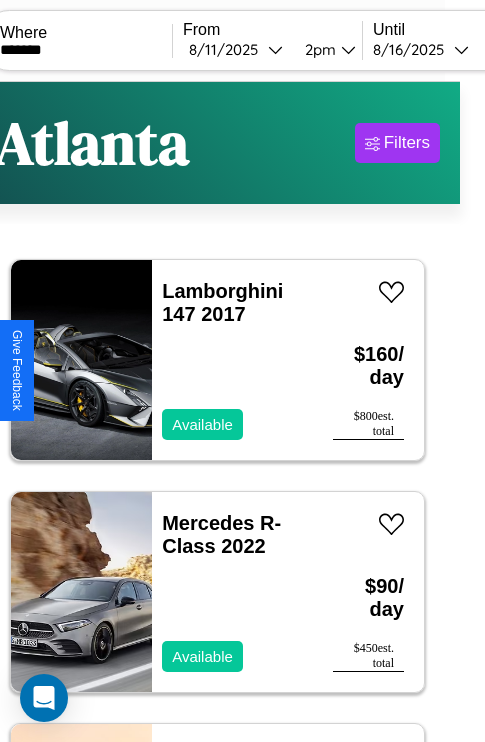 scroll, scrollTop: 0, scrollLeft: 176, axis: horizontal 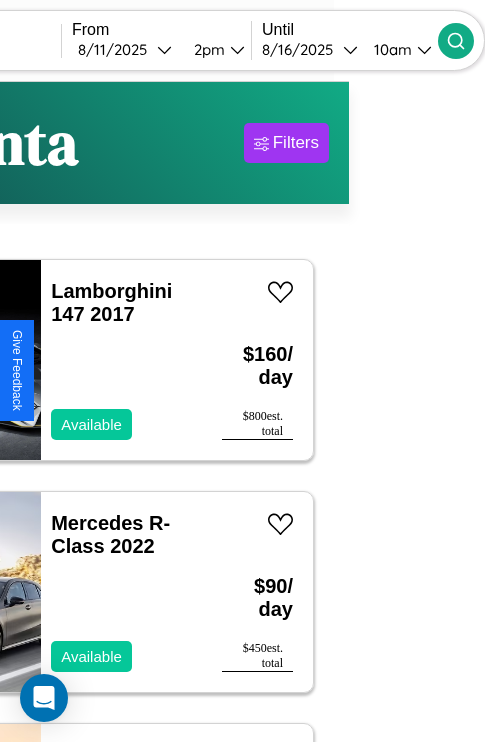 click 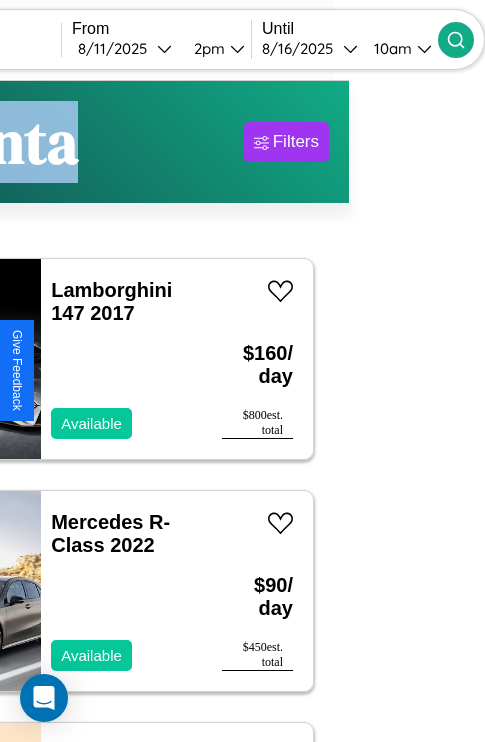 scroll, scrollTop: 84, scrollLeft: 52, axis: both 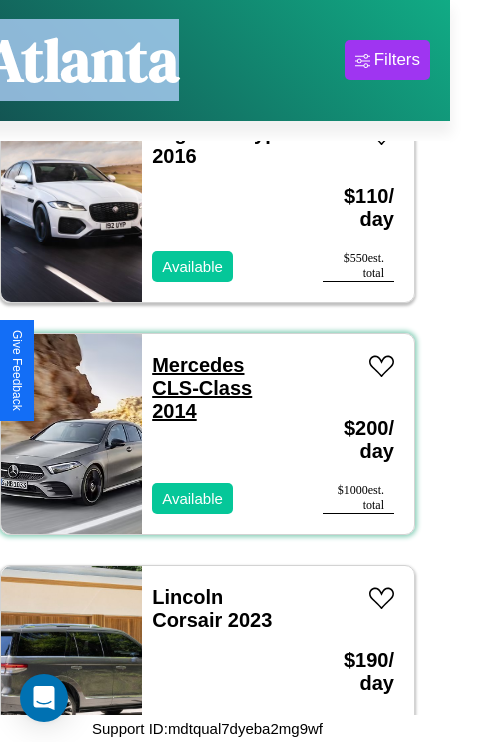 click on "Mercedes   CLS-Class   2014" at bounding box center (202, 388) 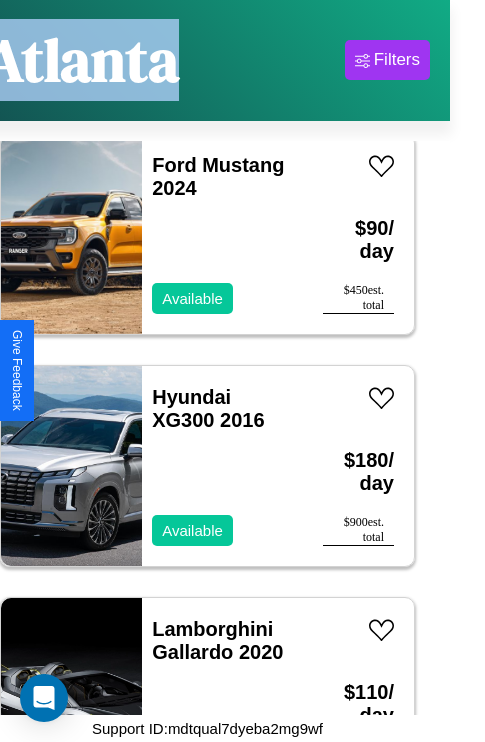 scroll, scrollTop: 5022, scrollLeft: 0, axis: vertical 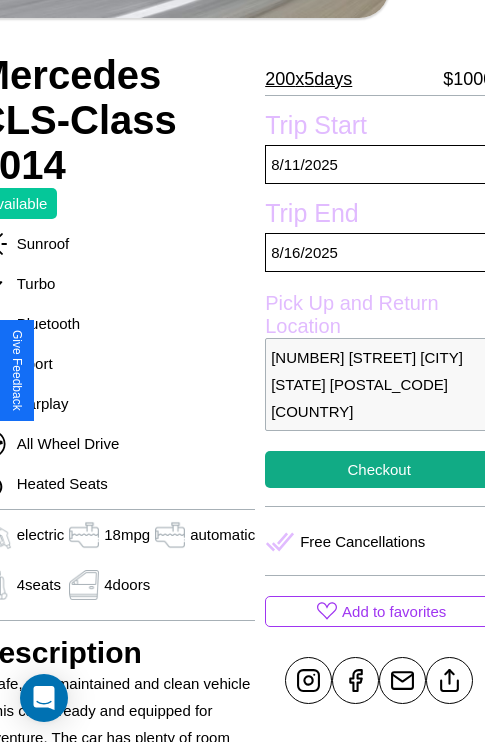 click on "[NUMBER] [STREET]  [CITY] [STATE] [POSTAL_CODE] [COUNTRY]" at bounding box center [379, 384] 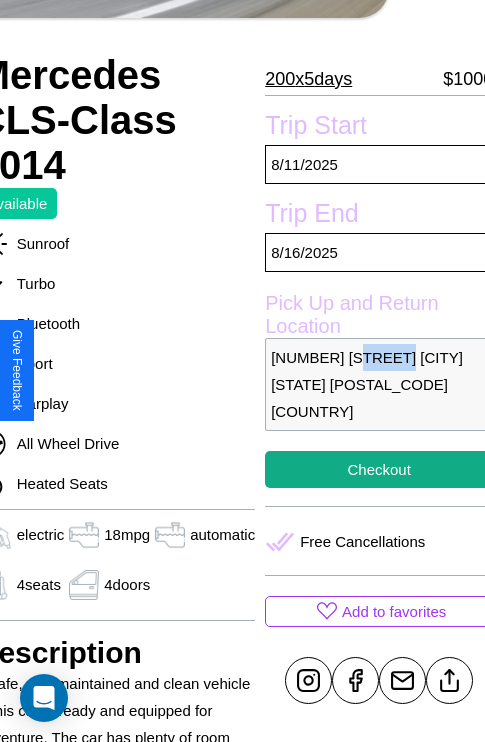click on "[NUMBER] [STREET]  [CITY] [STATE] [POSTAL_CODE] [COUNTRY]" at bounding box center [379, 384] 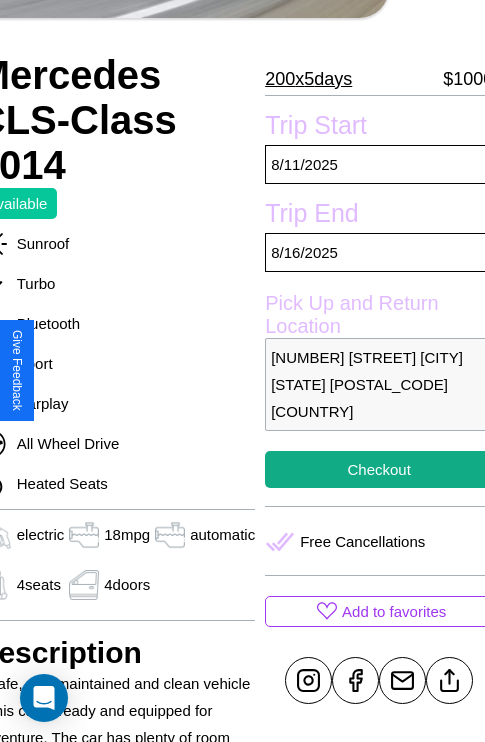 click on "[NUMBER] [STREET]  [CITY] [STATE] [POSTAL_CODE] [COUNTRY]" at bounding box center [379, 384] 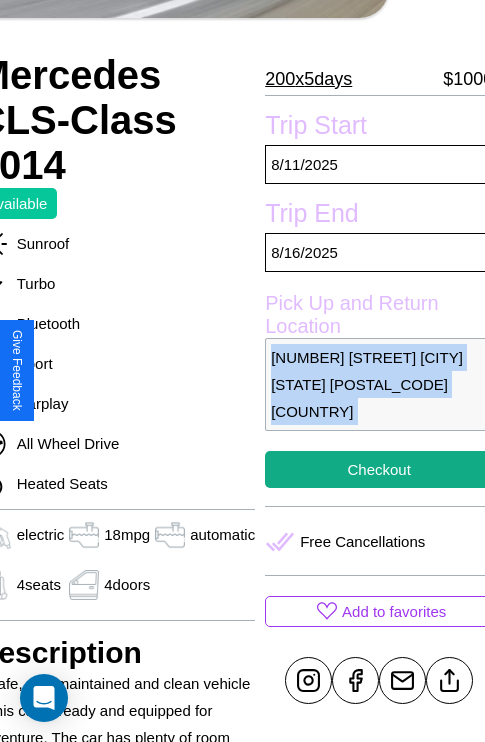 click on "[NUMBER] [STREET]  [CITY] [STATE] [POSTAL_CODE] [COUNTRY]" at bounding box center [379, 384] 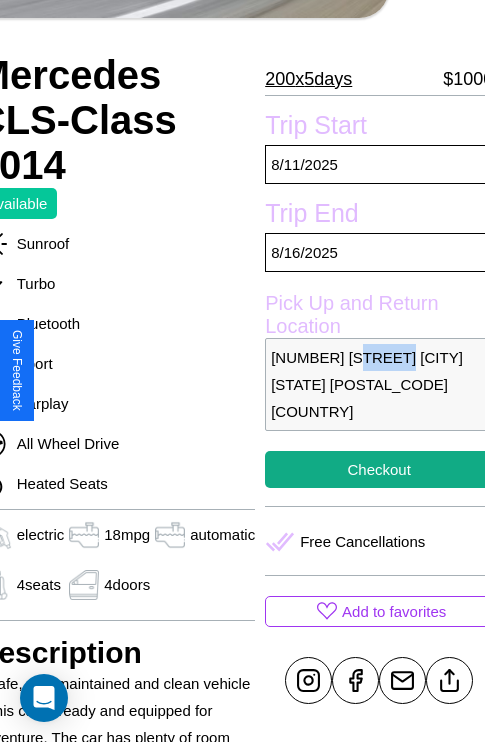 click on "4426 First Street  Atlanta Georgia 65753 United States" at bounding box center (379, 384) 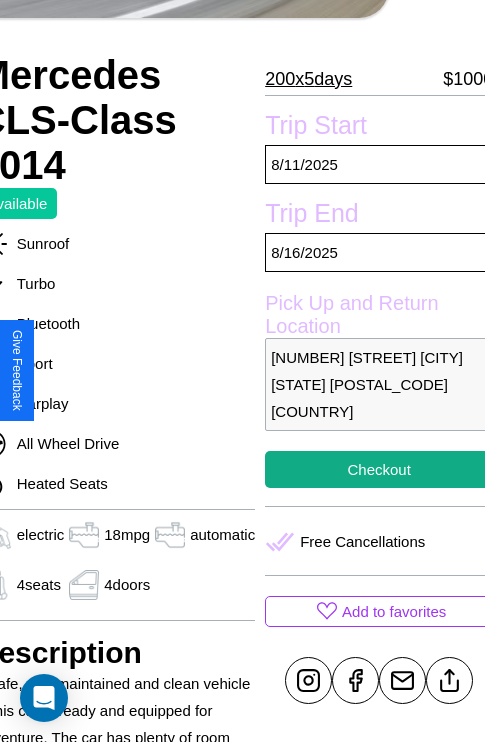 scroll, scrollTop: 85, scrollLeft: 73, axis: both 